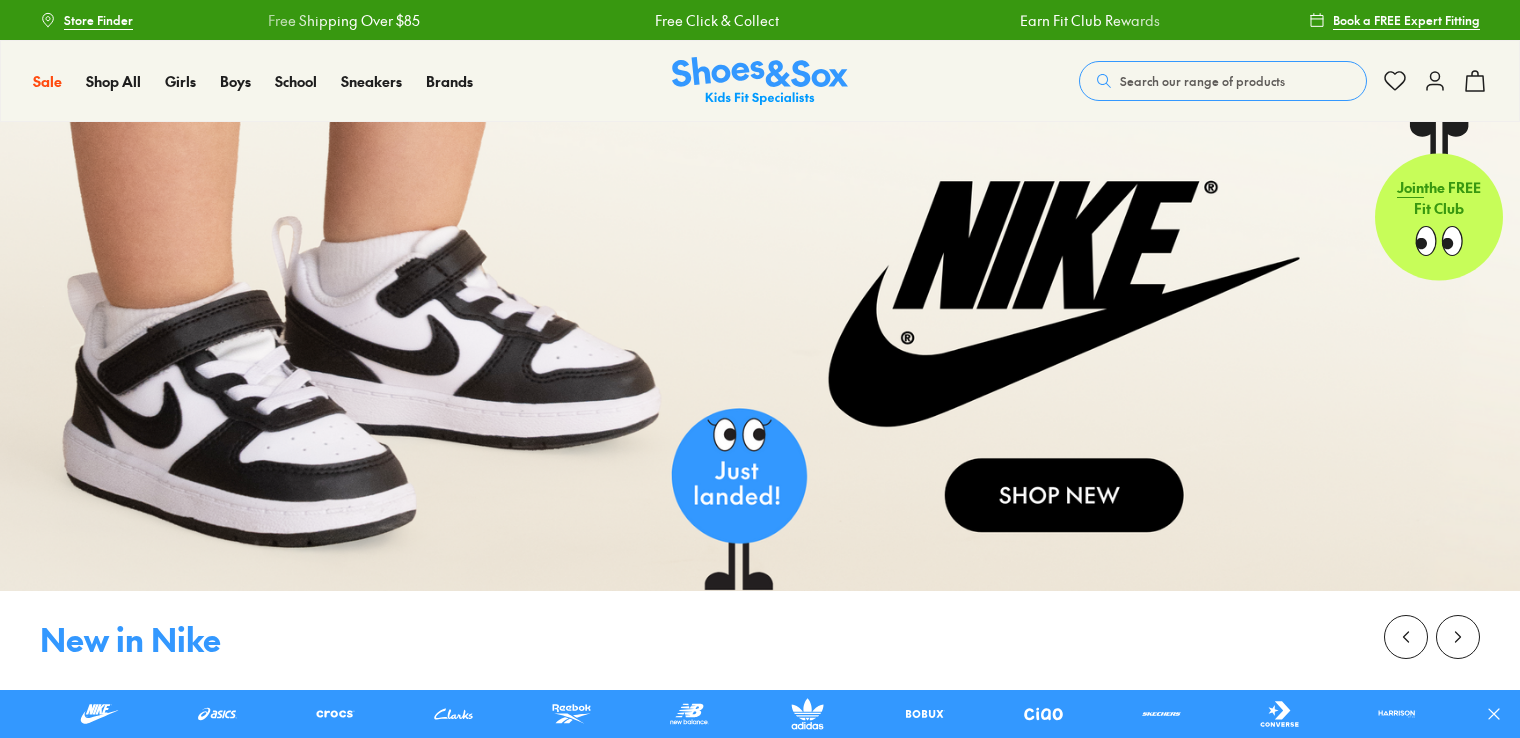 scroll, scrollTop: 0, scrollLeft: 0, axis: both 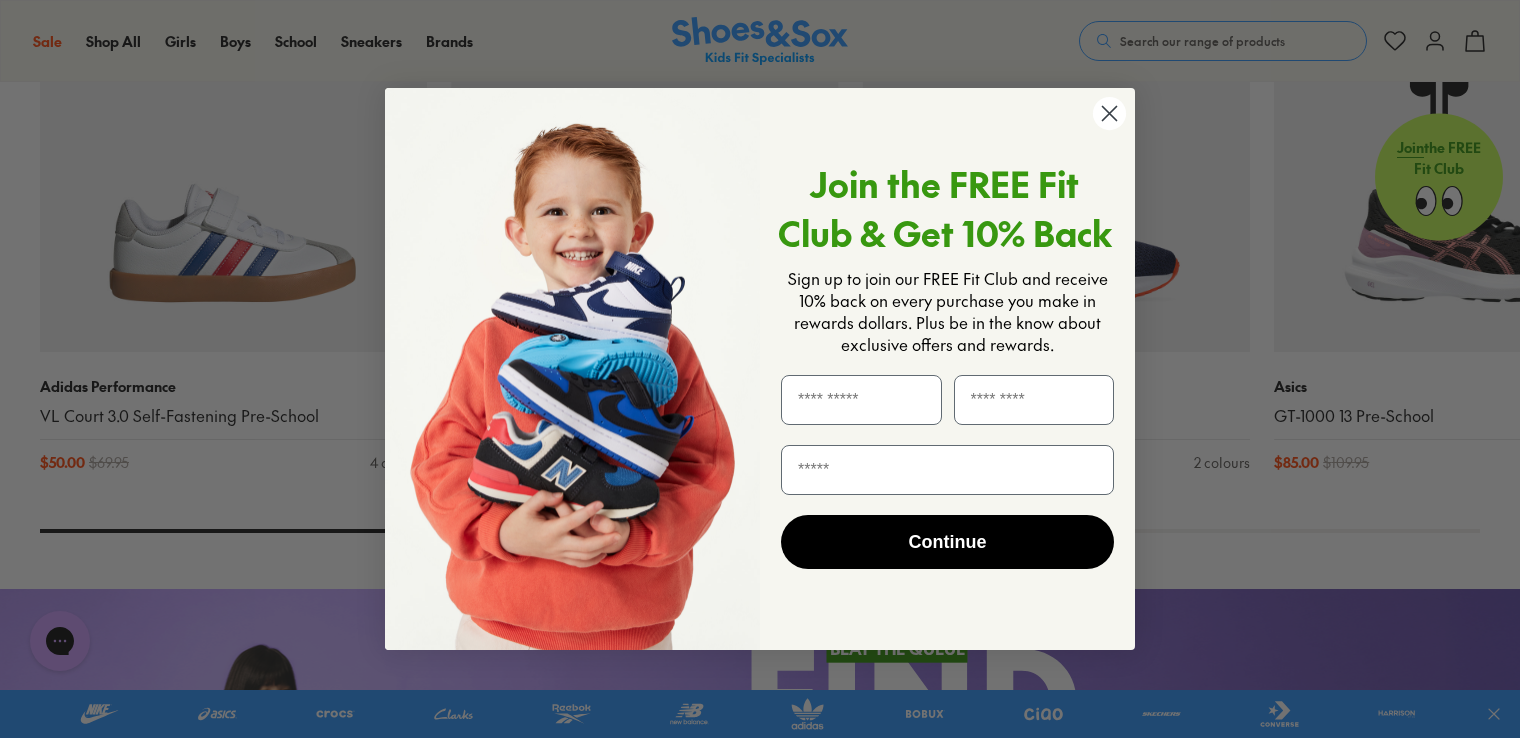 click 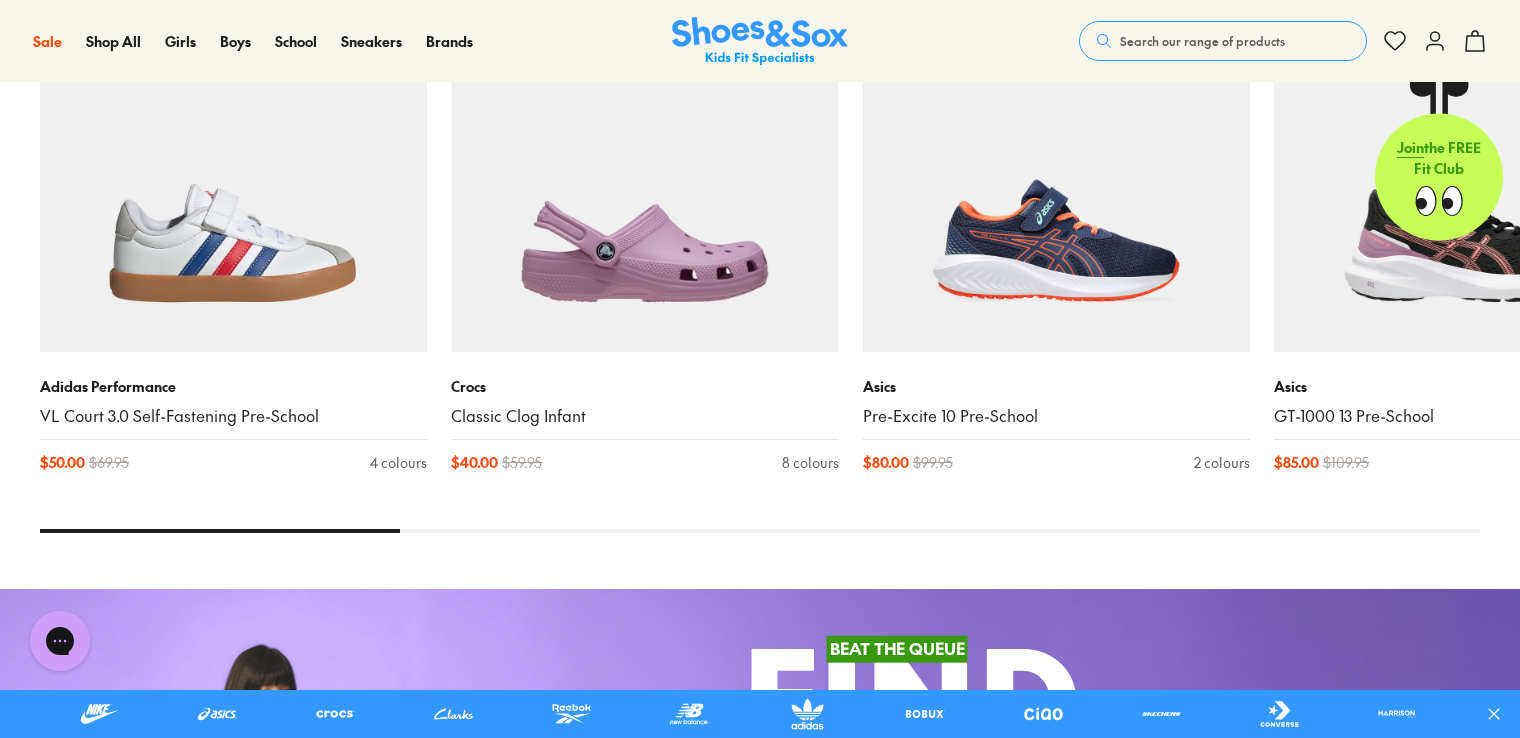 click on "Search our range of products" at bounding box center (1223, 41) 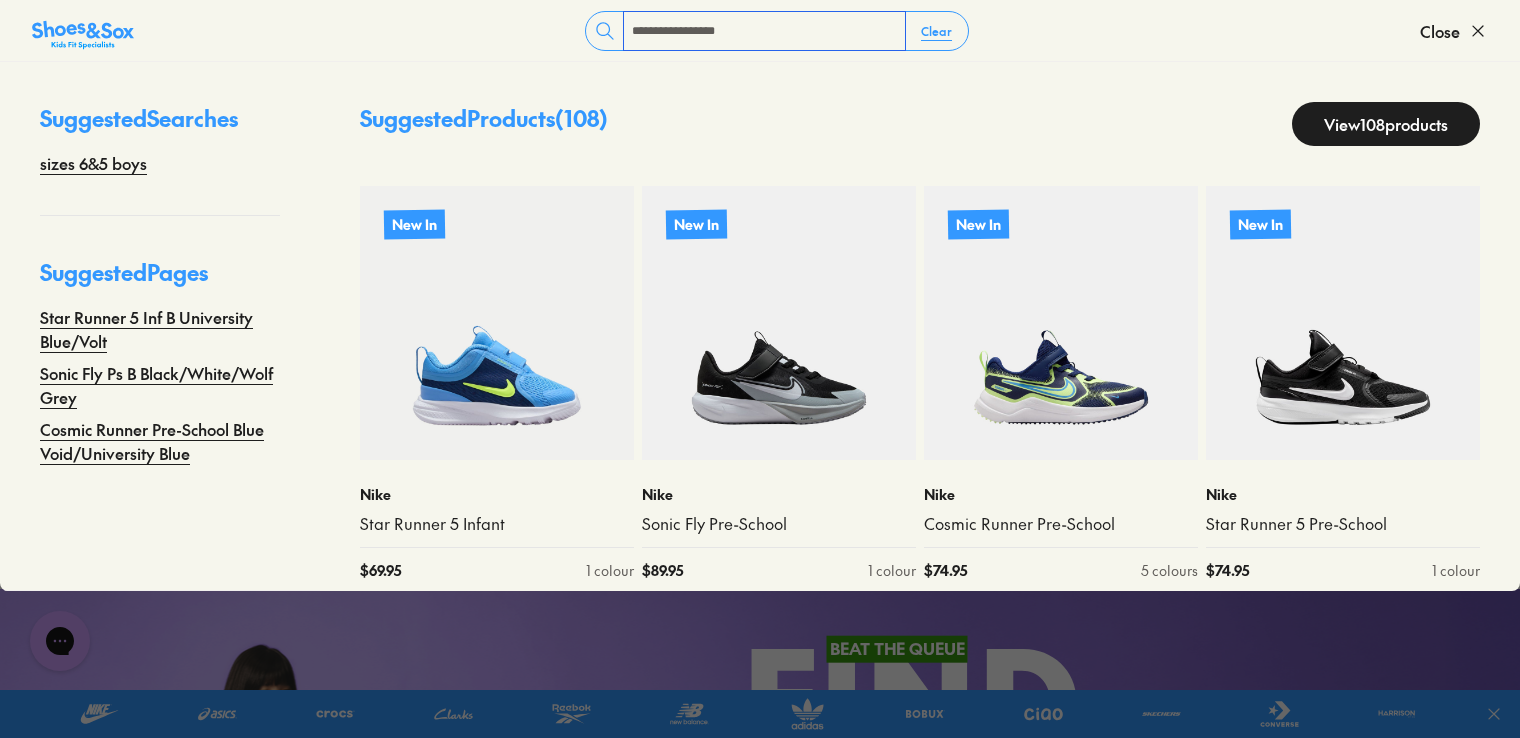 type on "**********" 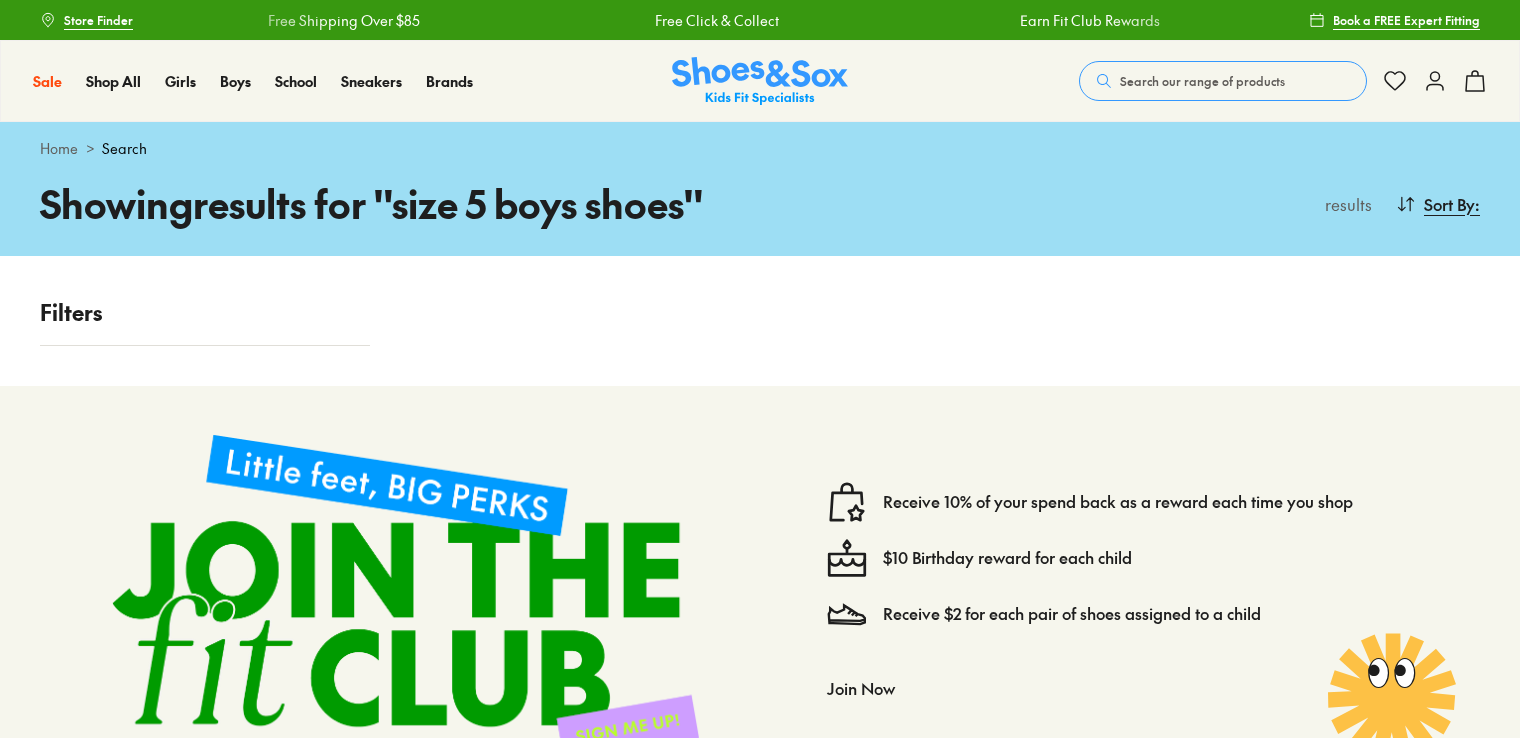 scroll, scrollTop: 0, scrollLeft: 0, axis: both 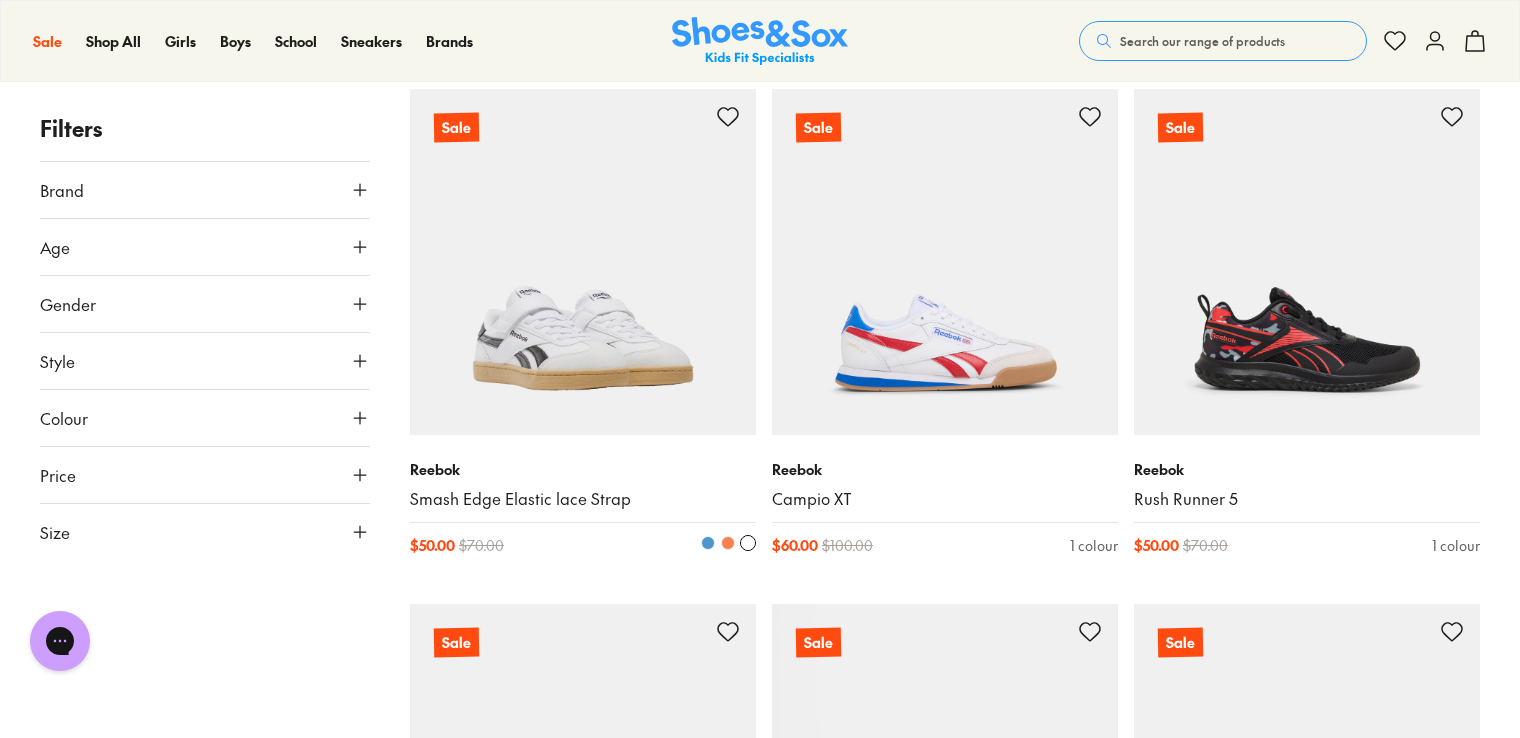 click at bounding box center (583, 262) 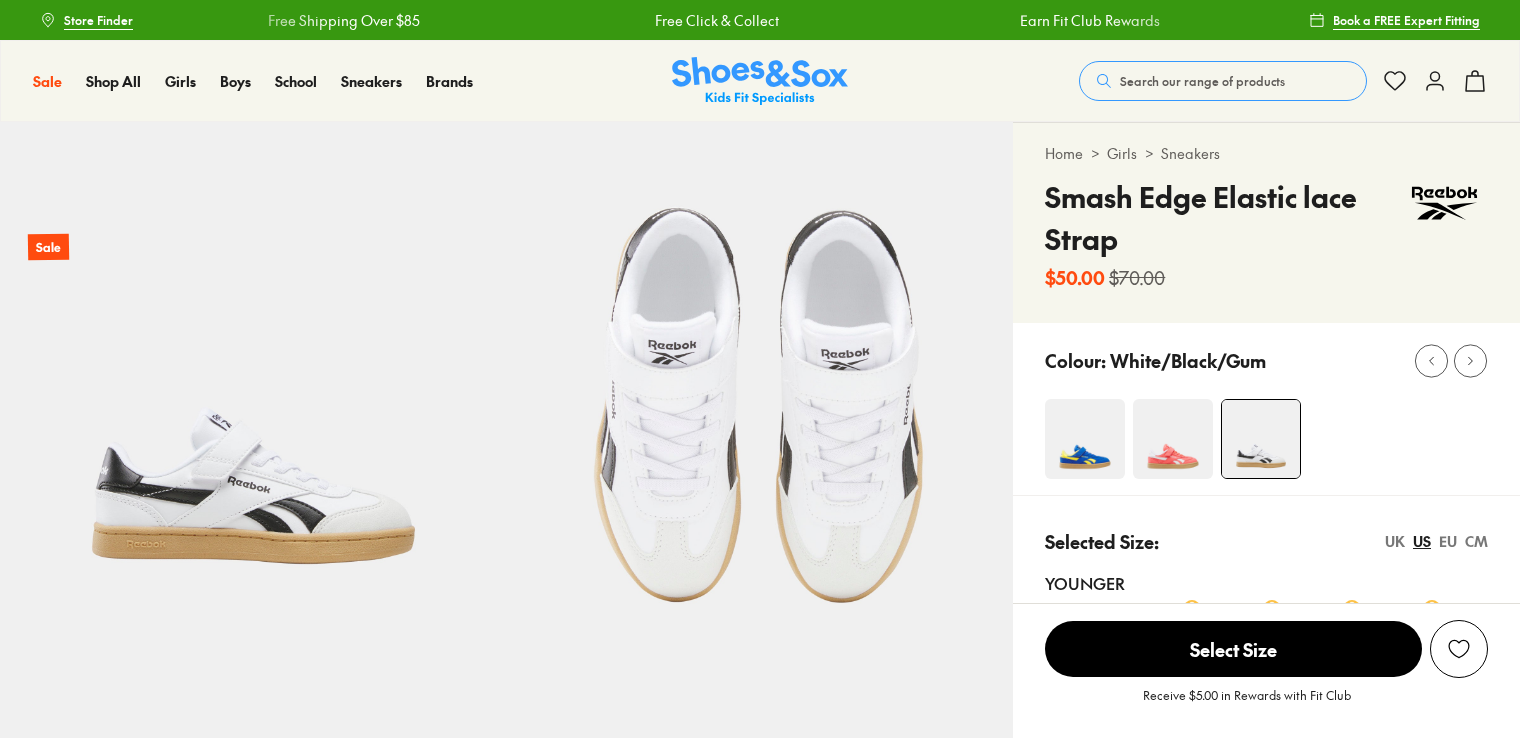 scroll, scrollTop: 0, scrollLeft: 0, axis: both 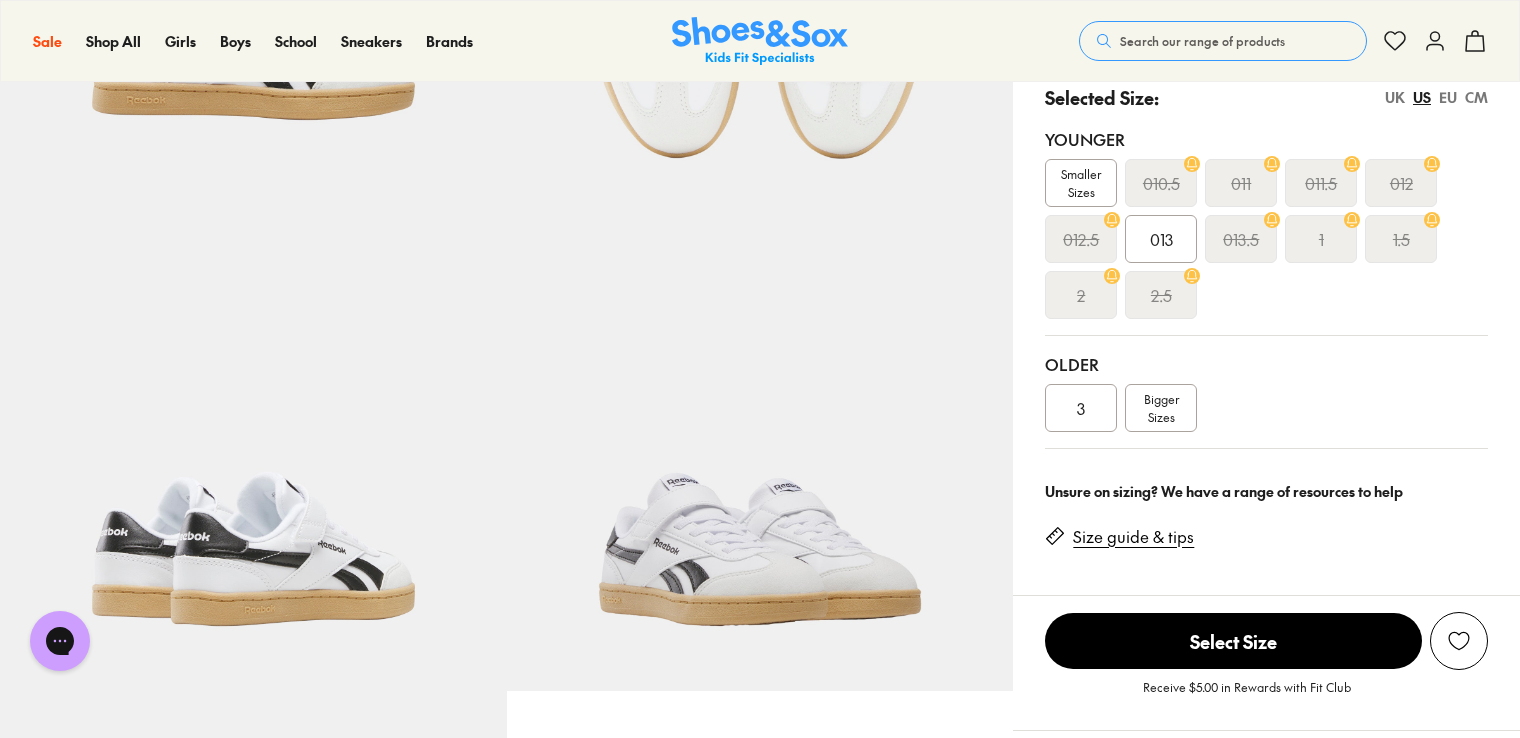 click on "Bigger Sizes" at bounding box center (1161, 408) 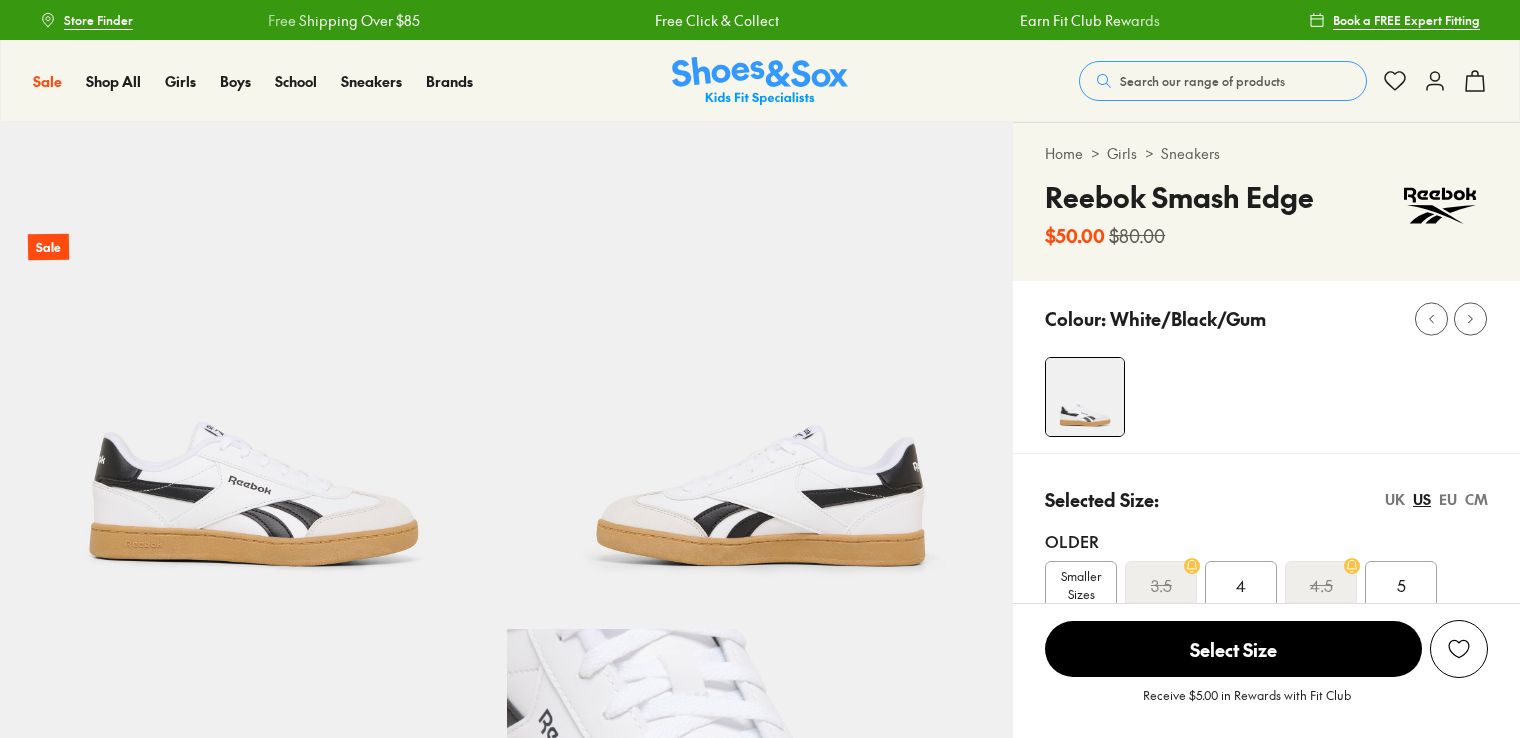 scroll, scrollTop: 0, scrollLeft: 0, axis: both 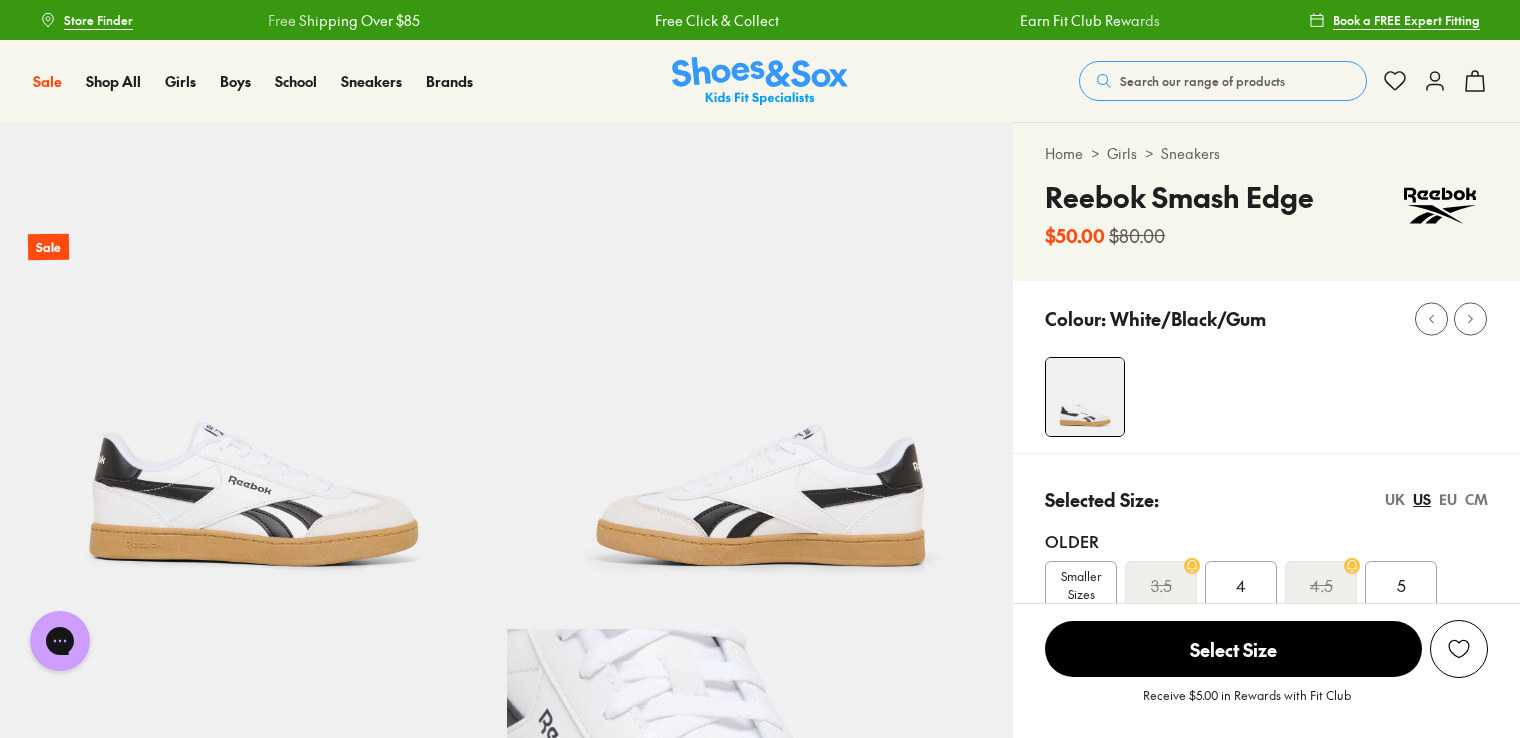 click on "Search our range of products" at bounding box center [1202, 81] 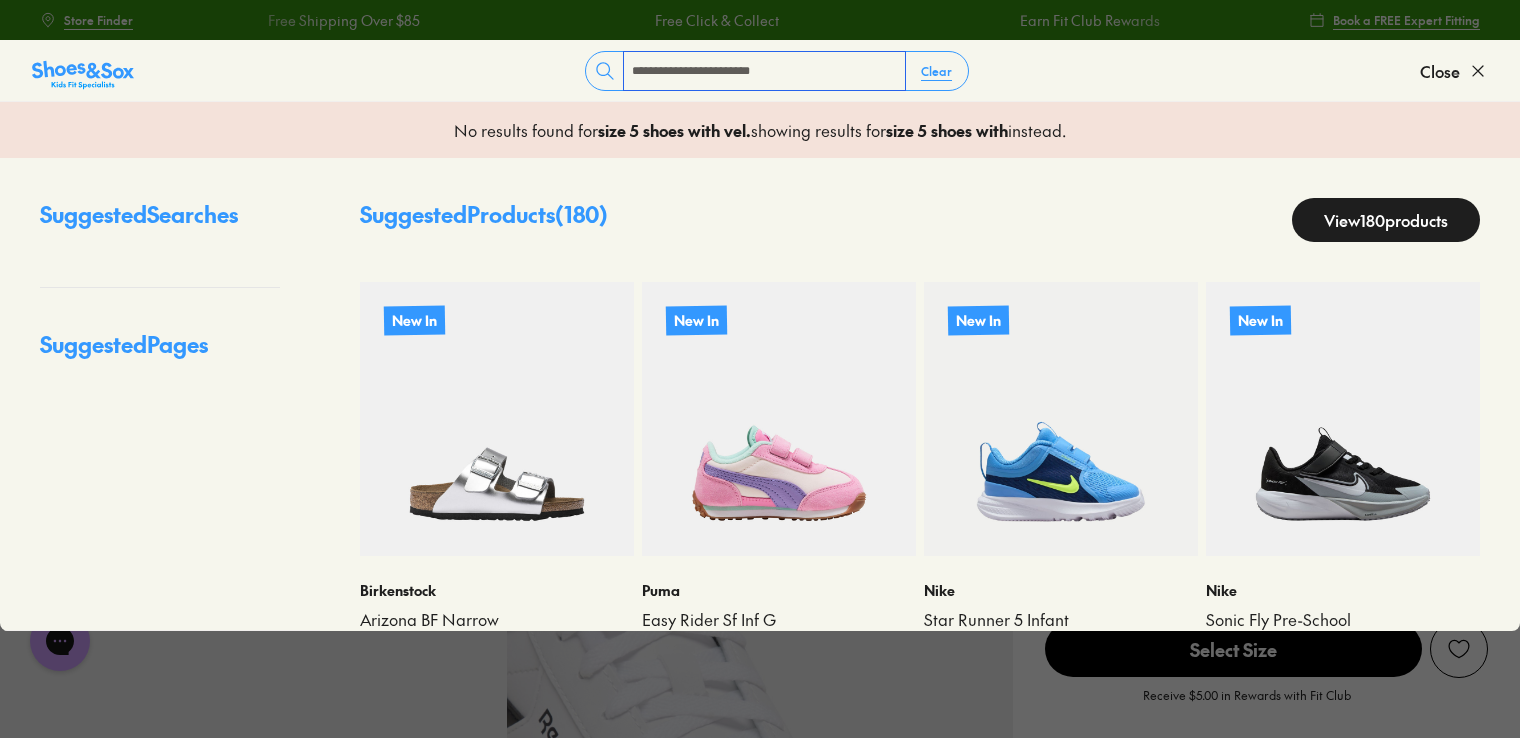 type on "**********" 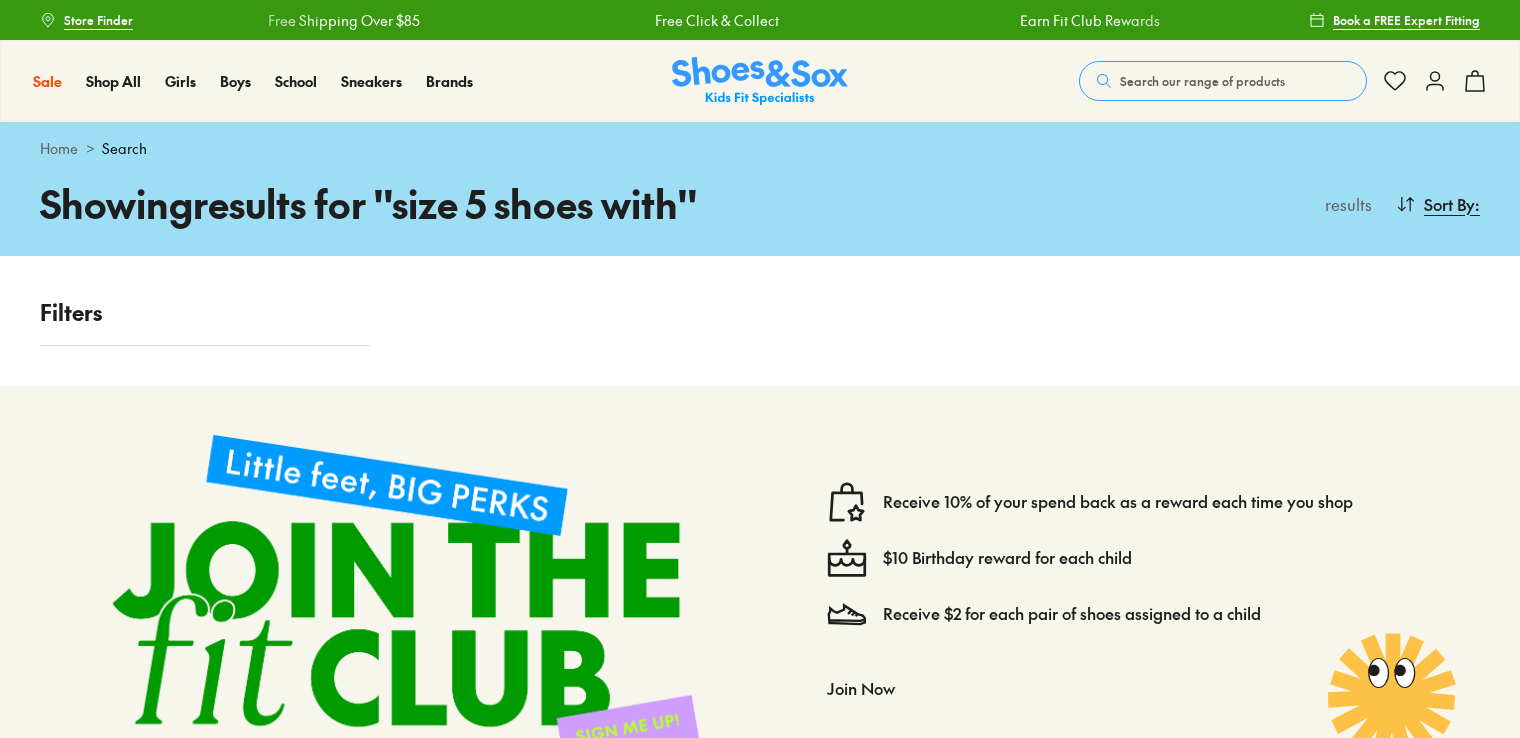 scroll, scrollTop: 0, scrollLeft: 0, axis: both 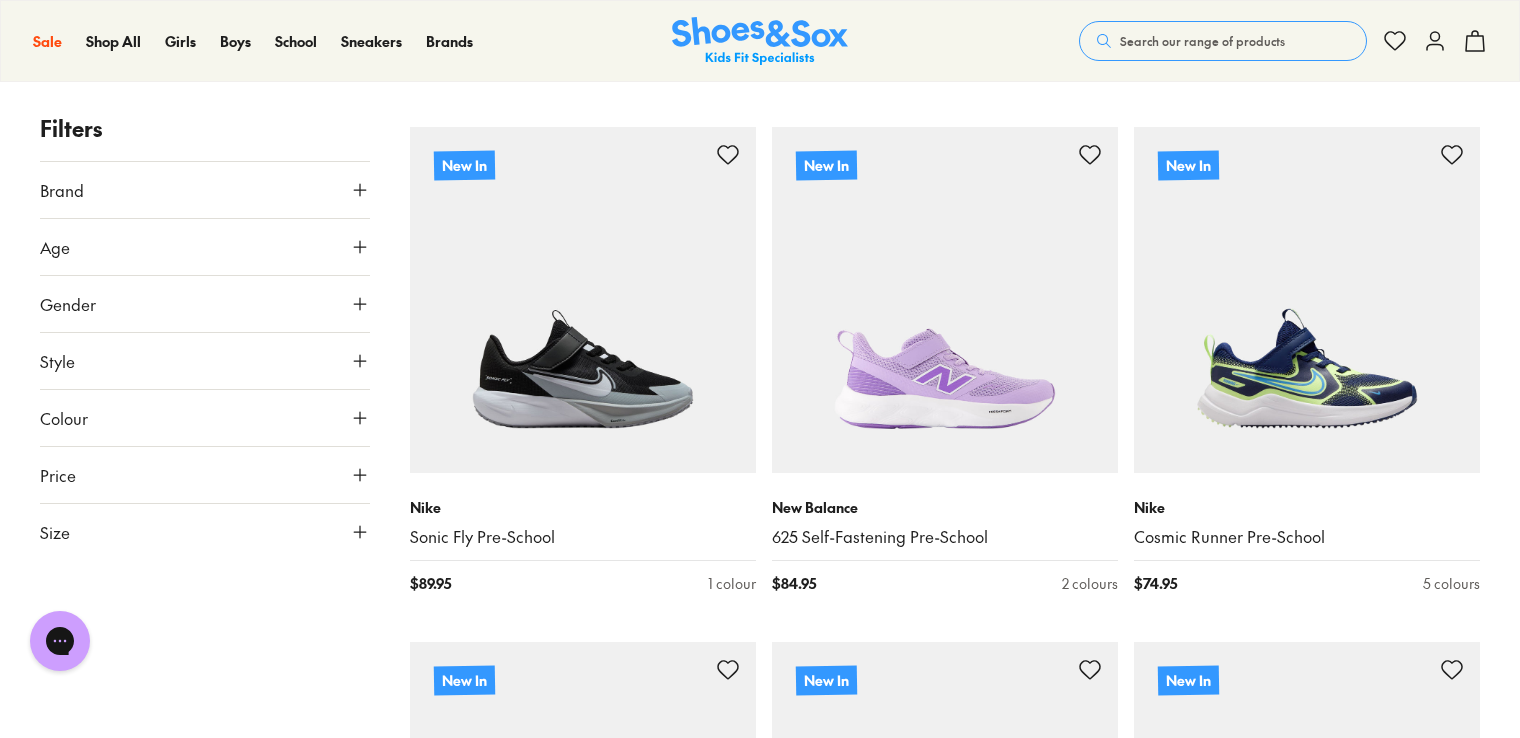 click 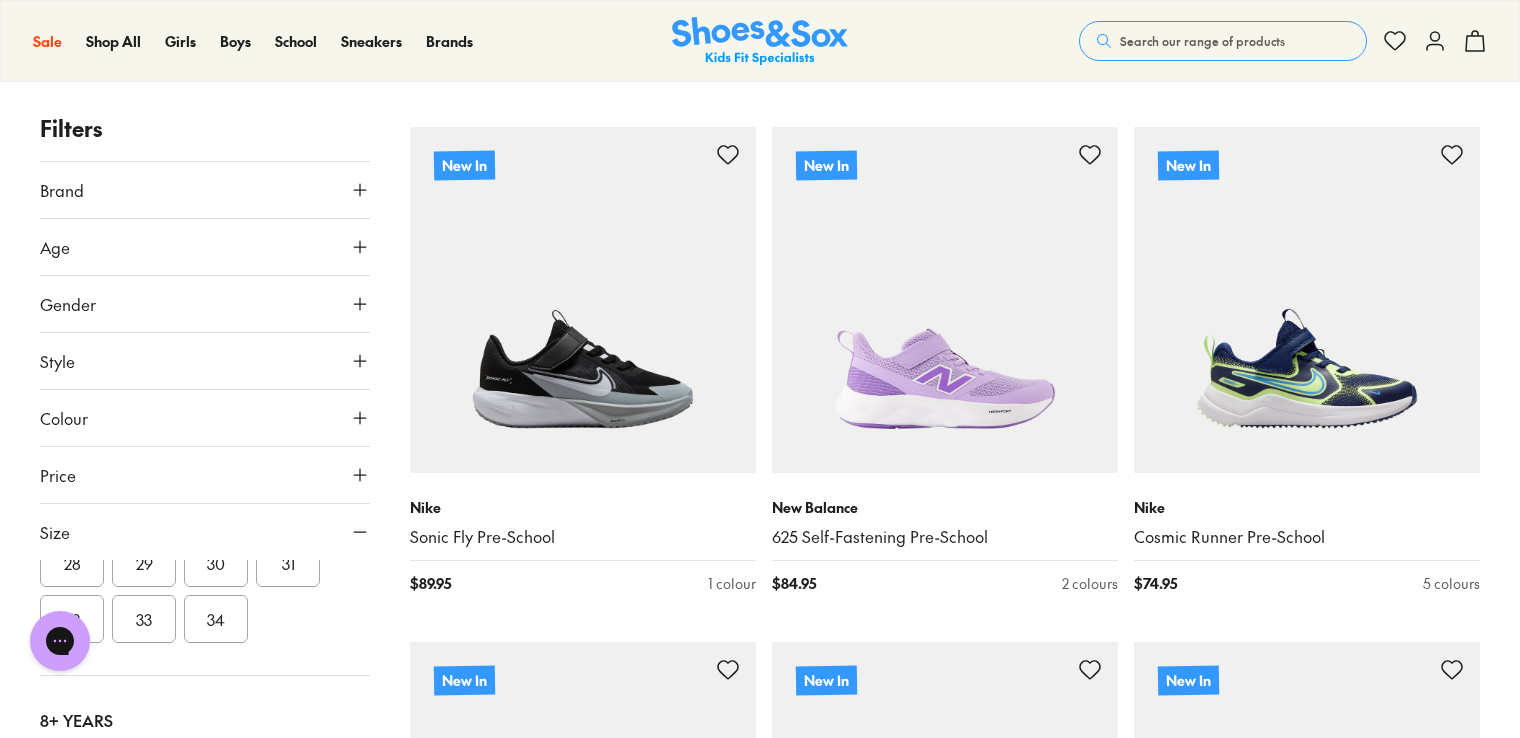 scroll, scrollTop: 521, scrollLeft: 0, axis: vertical 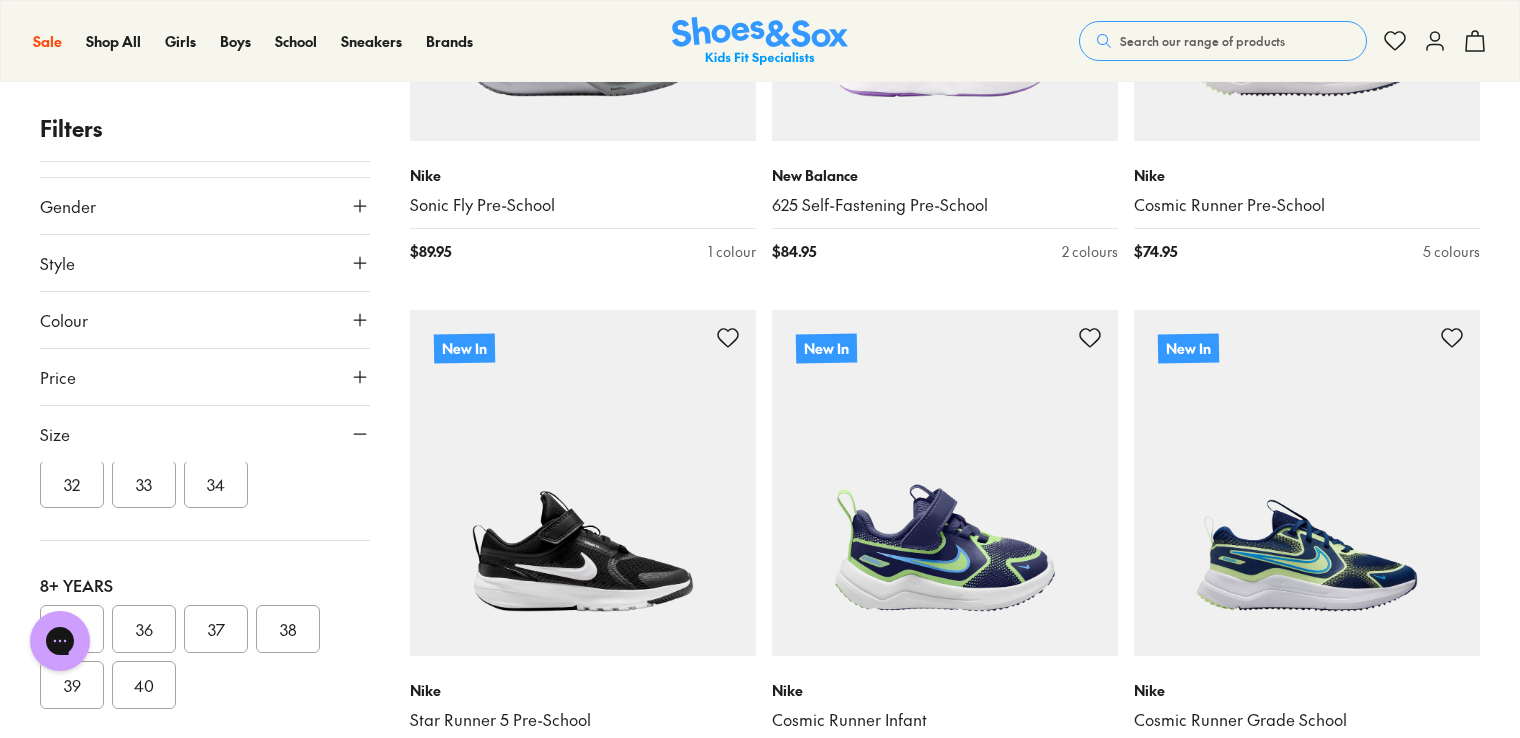 click on "34" at bounding box center [216, 484] 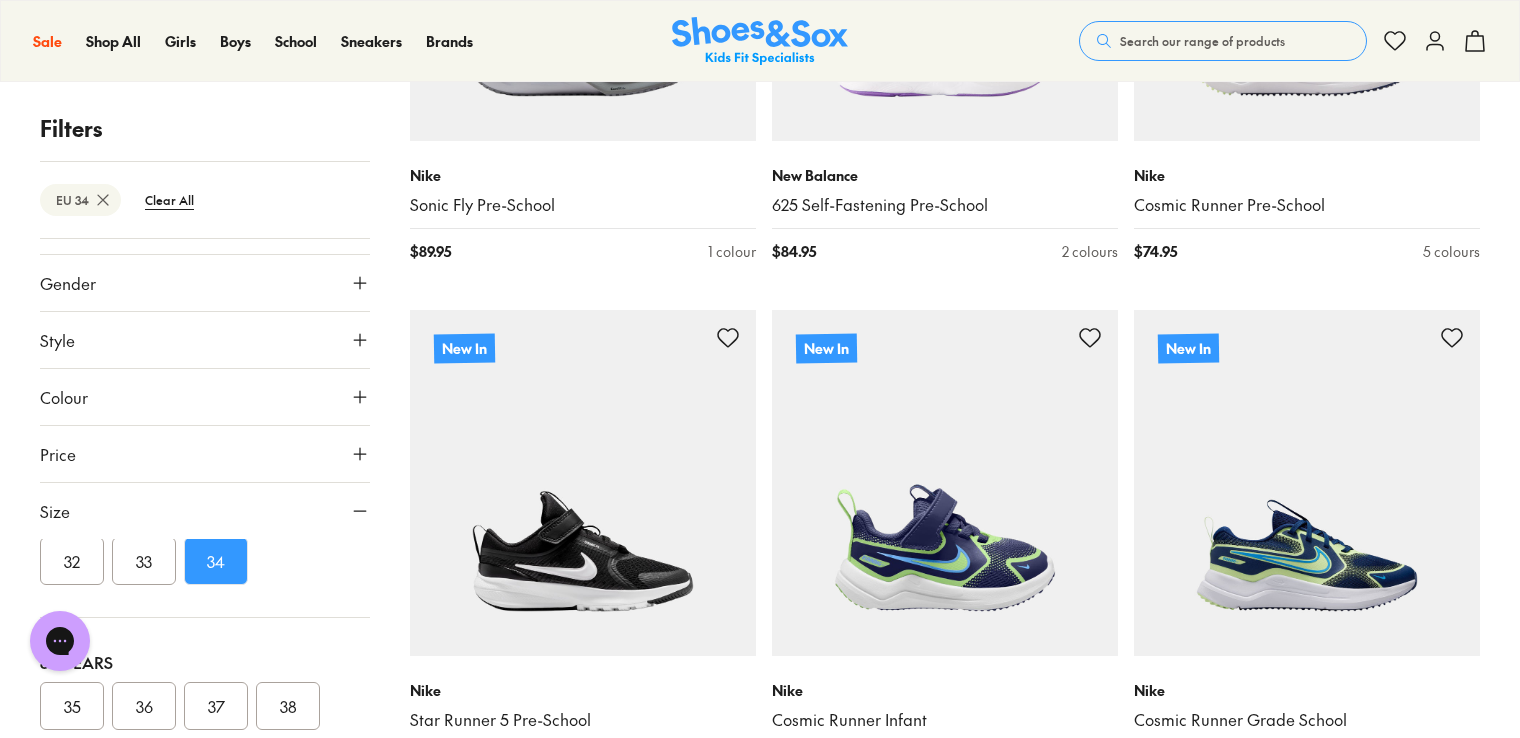 scroll, scrollTop: 0, scrollLeft: 0, axis: both 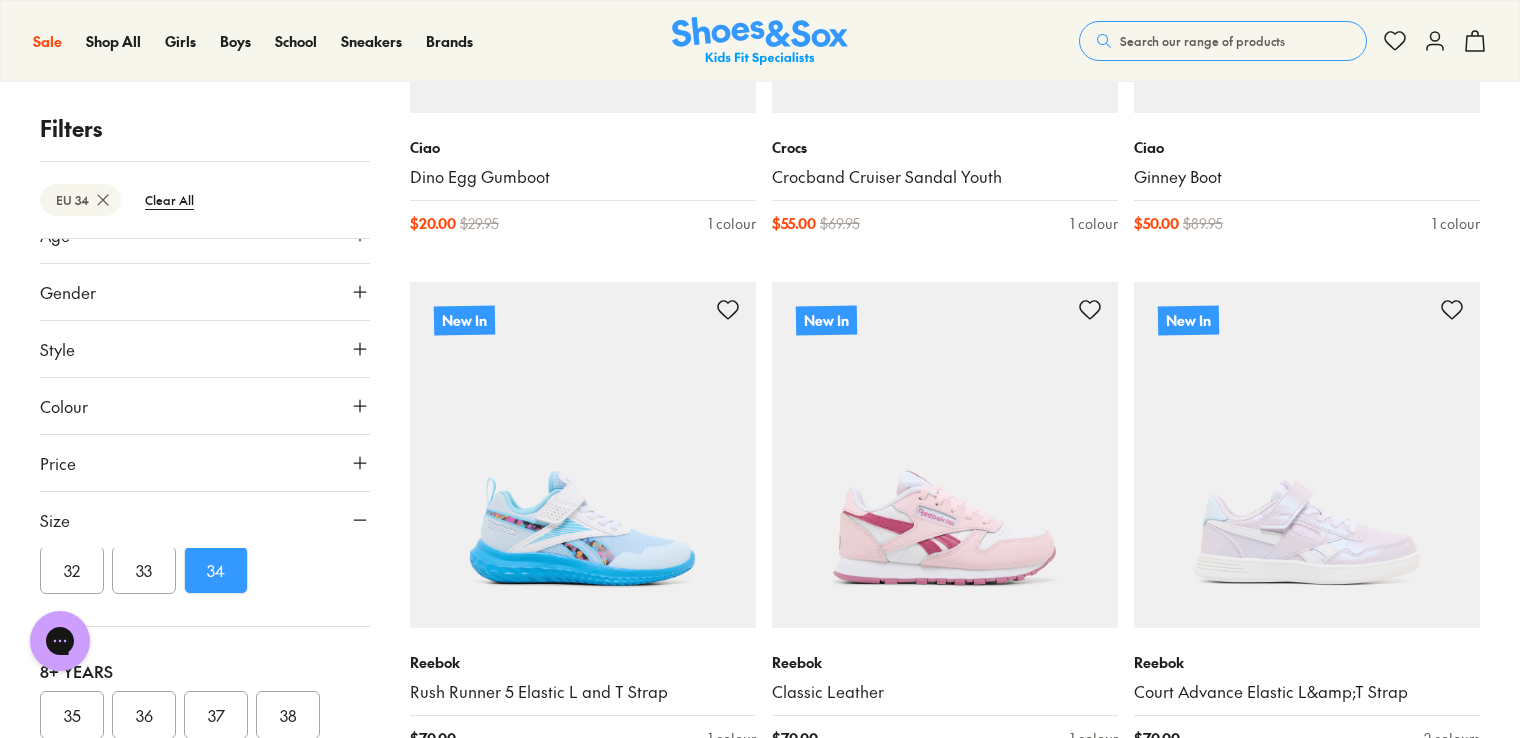 click 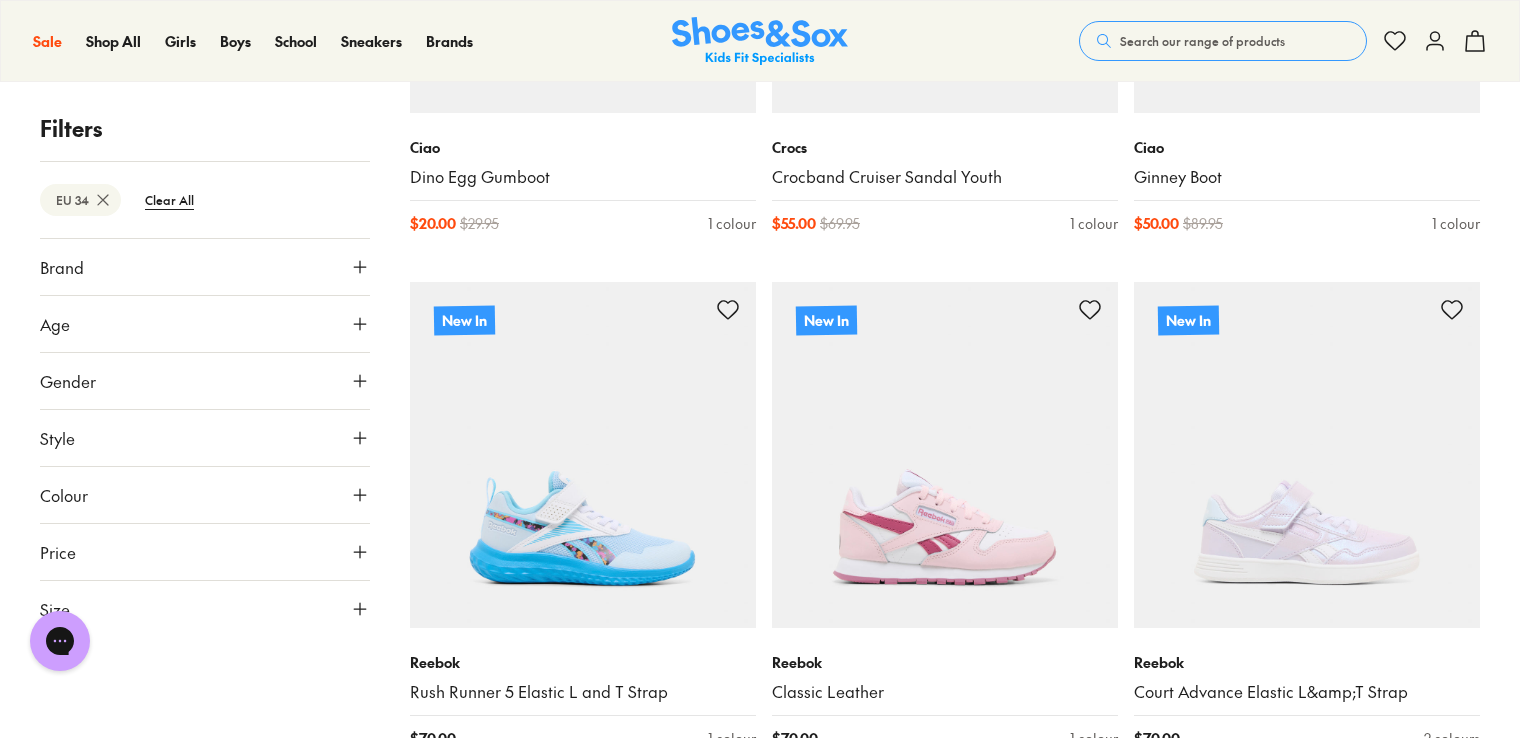 click 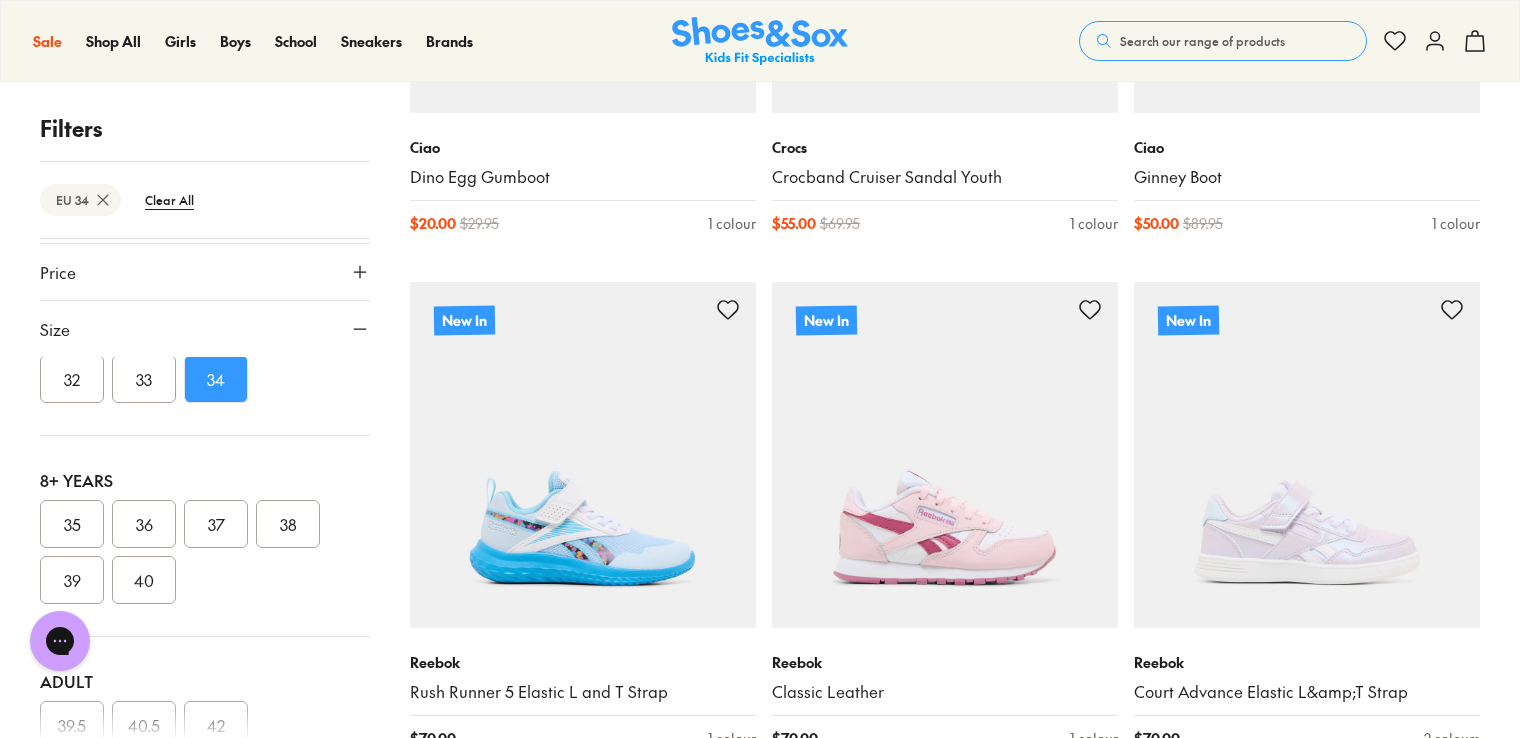 scroll, scrollTop: 127, scrollLeft: 0, axis: vertical 